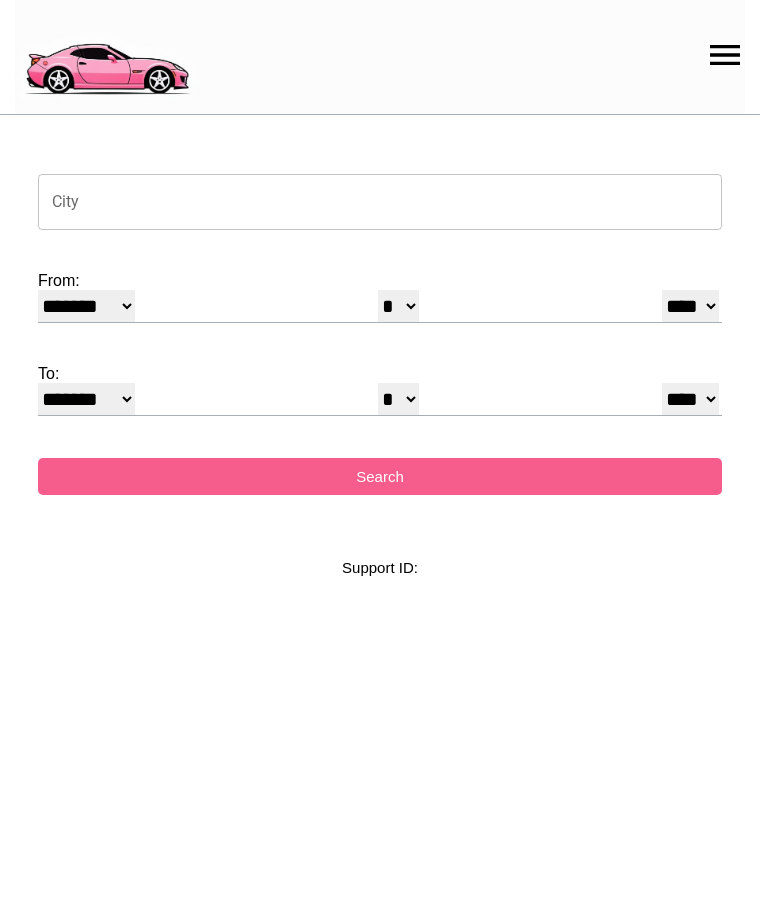 select on "*" 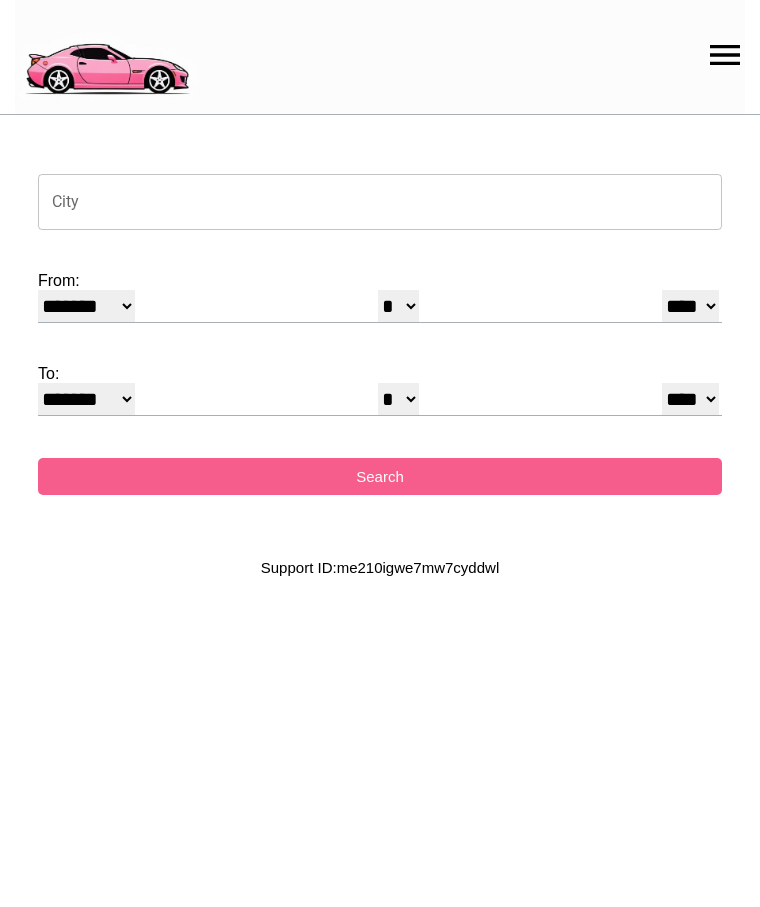 scroll, scrollTop: 0, scrollLeft: 0, axis: both 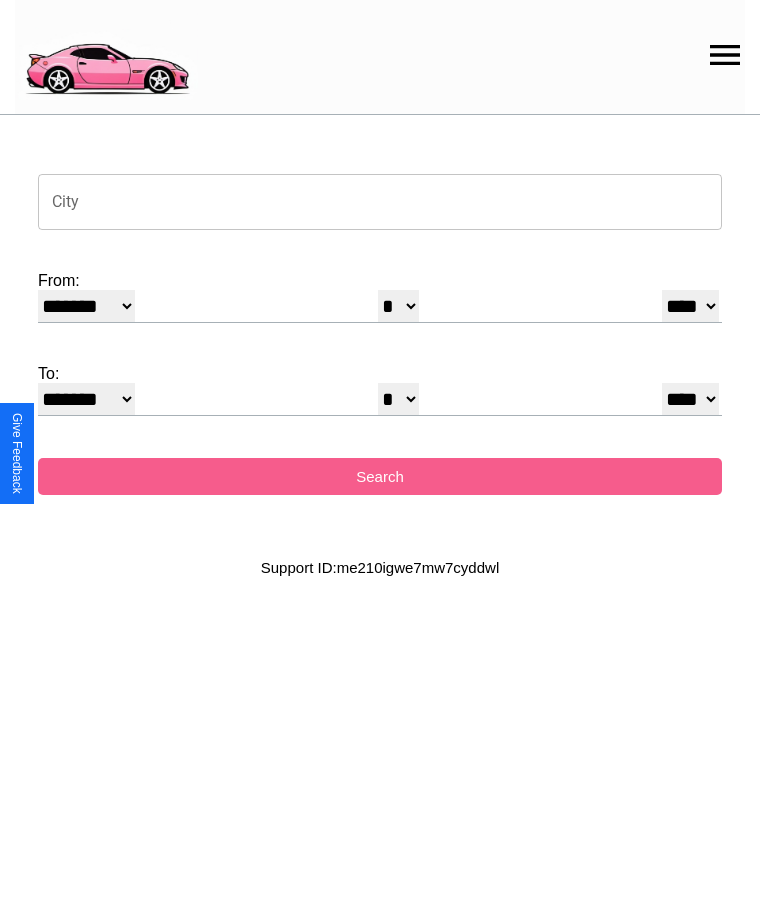 click 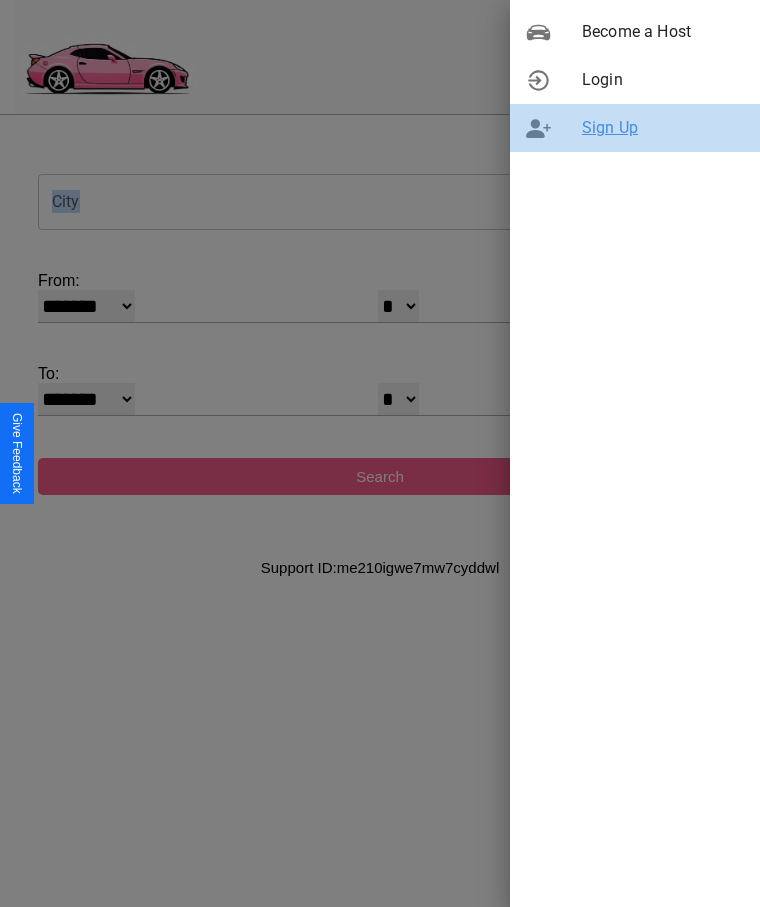 click on "Sign Up" at bounding box center (663, 128) 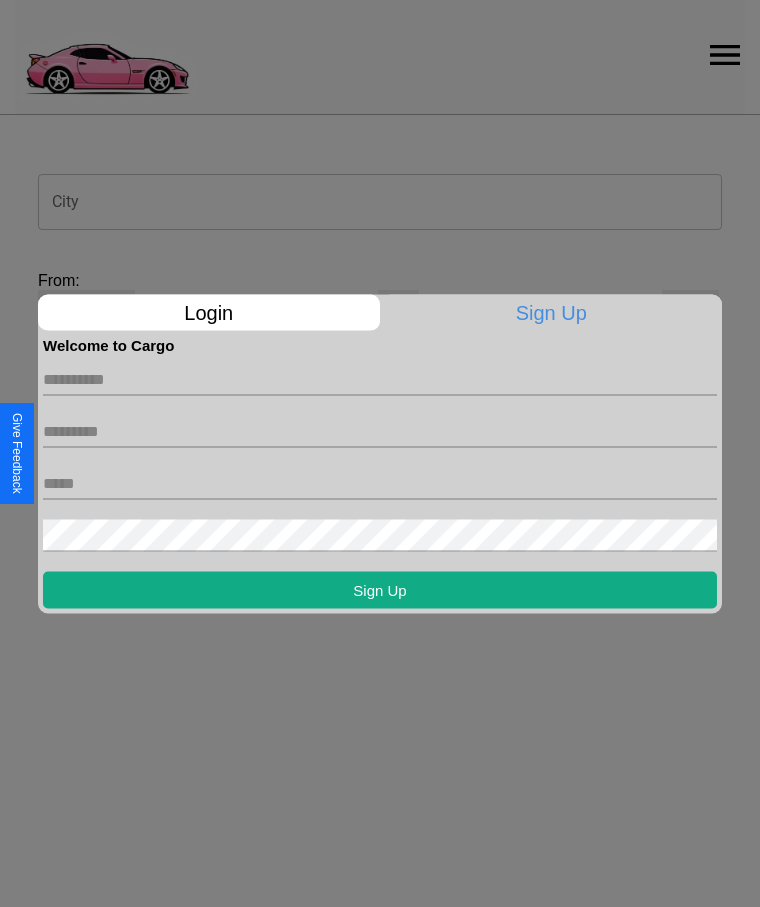 click at bounding box center (380, 379) 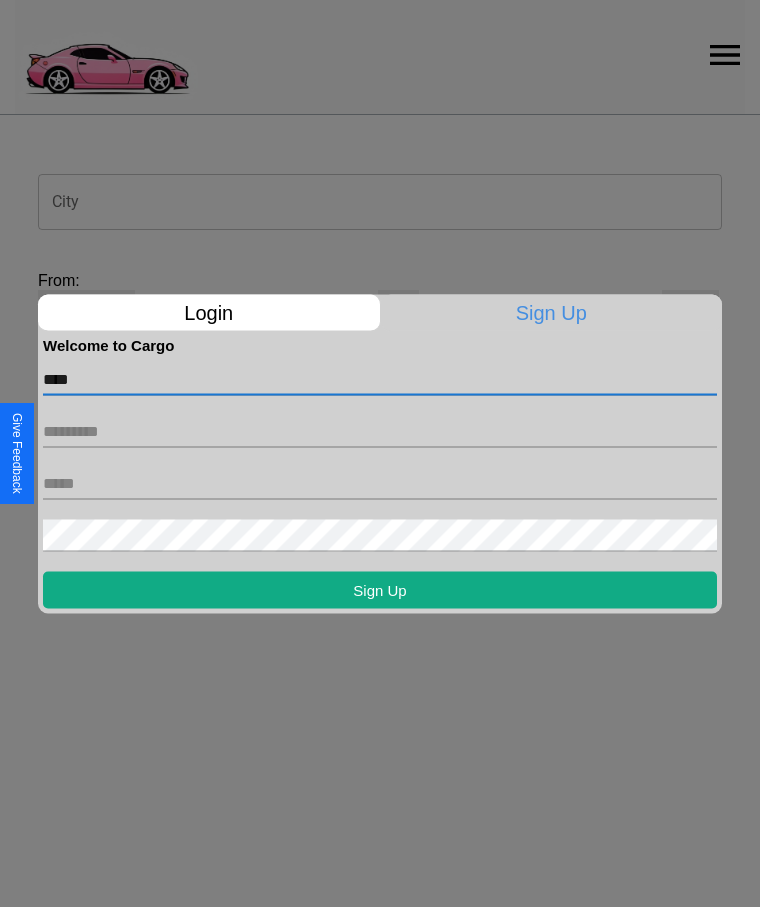 type on "****" 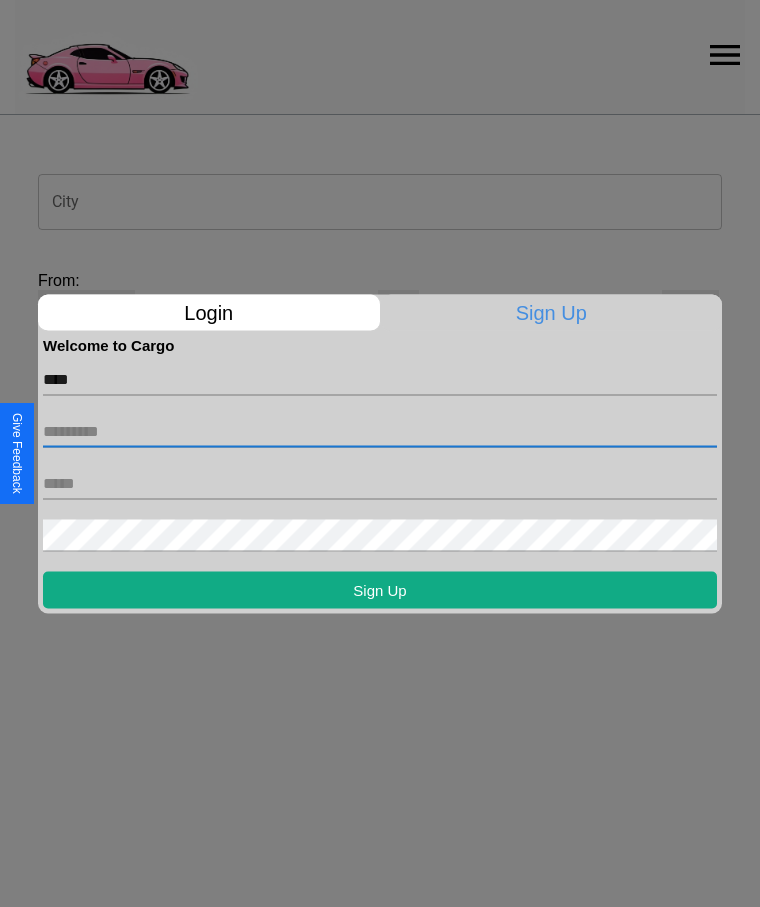 click at bounding box center (380, 431) 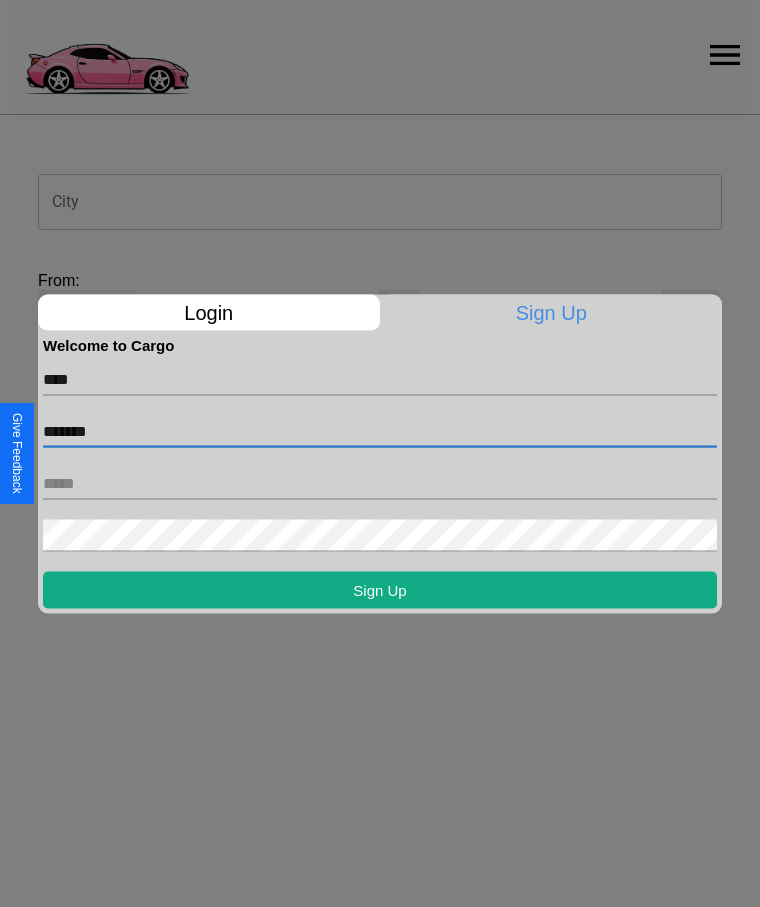 type on "*******" 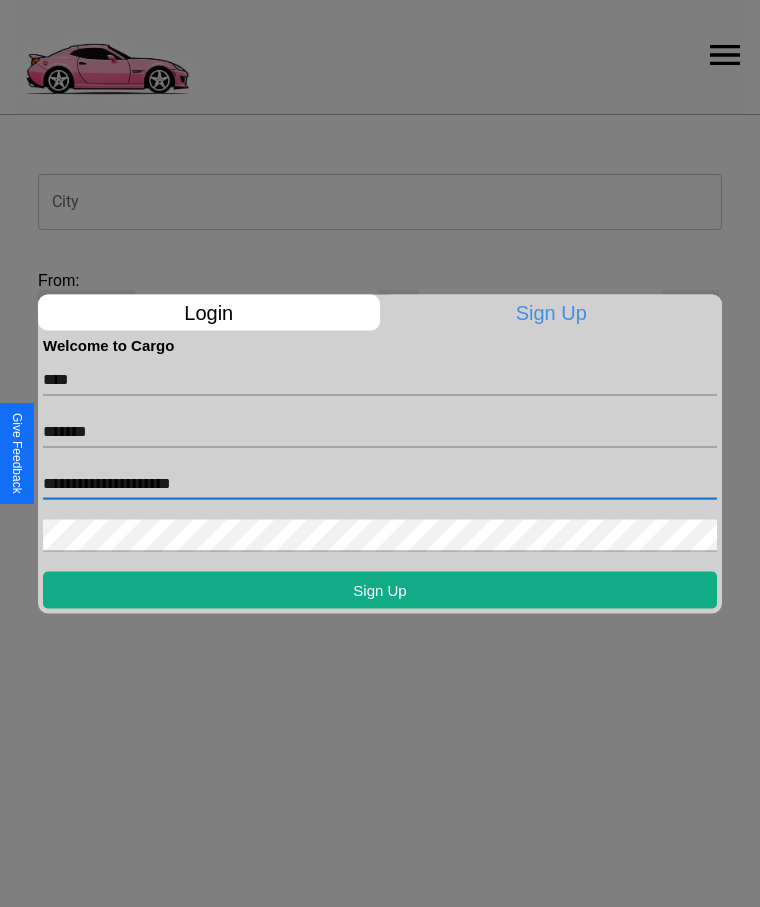 type on "**********" 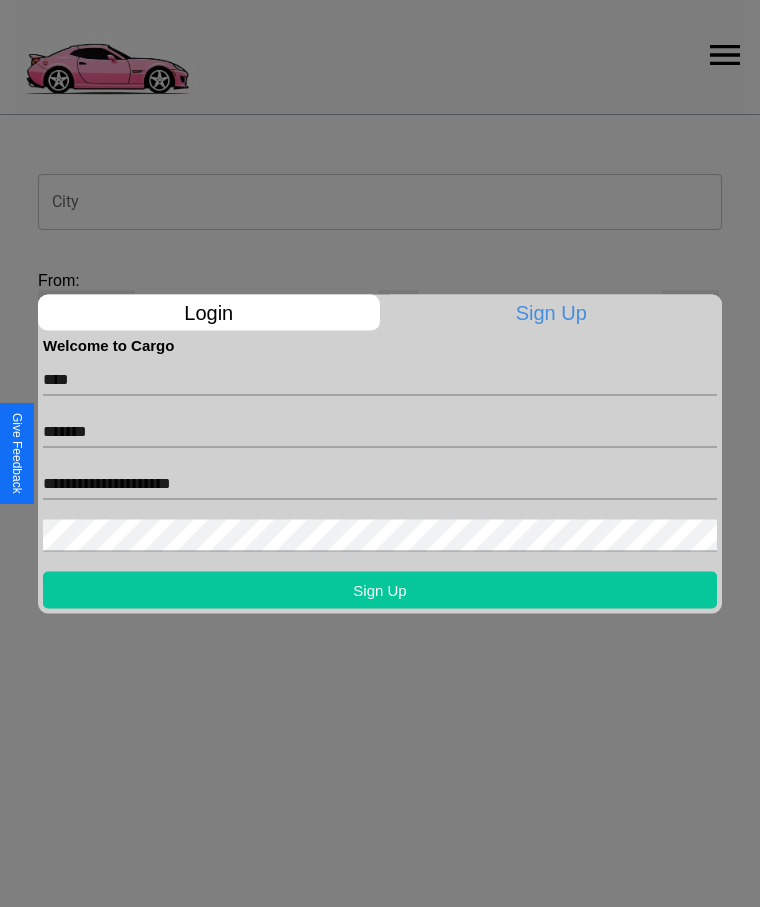 click on "Sign Up" at bounding box center (380, 589) 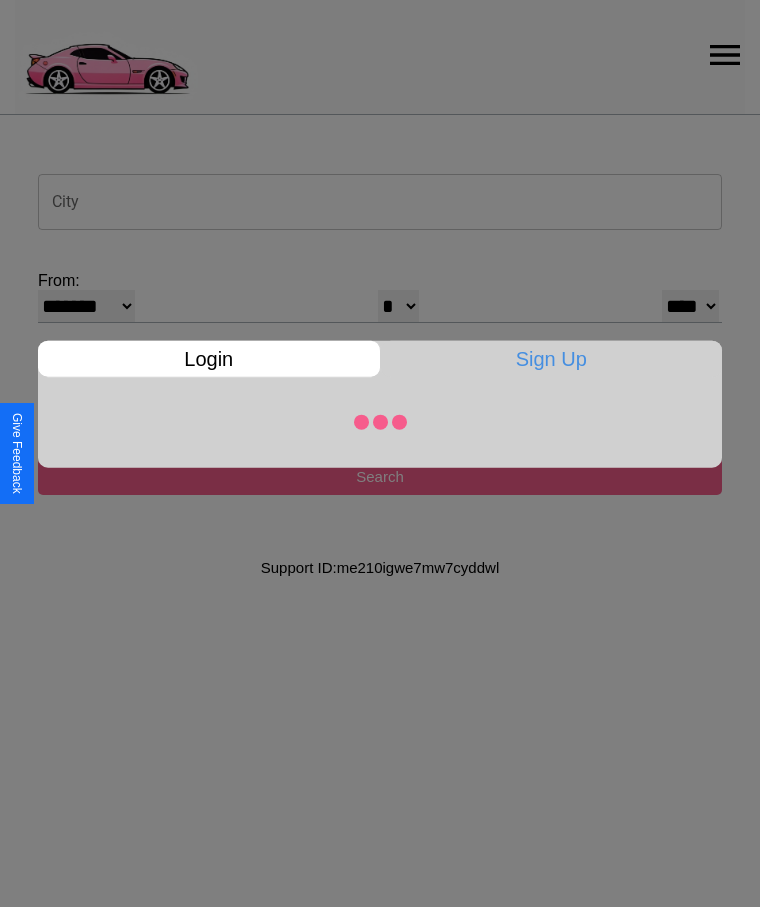 select on "*" 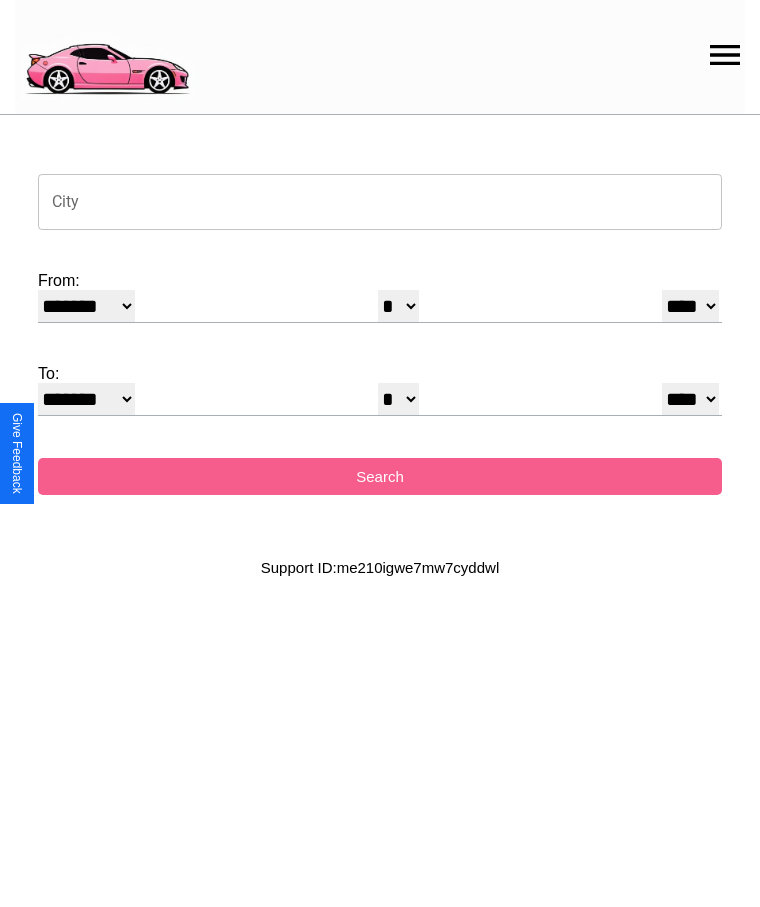 click on "City" at bounding box center [380, 202] 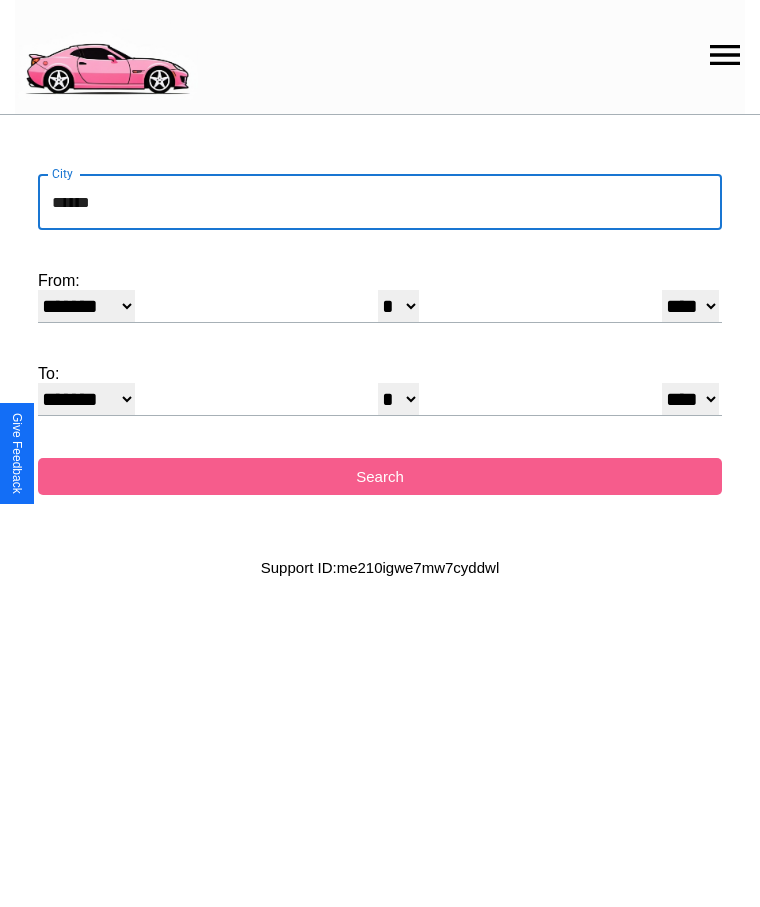 type on "******" 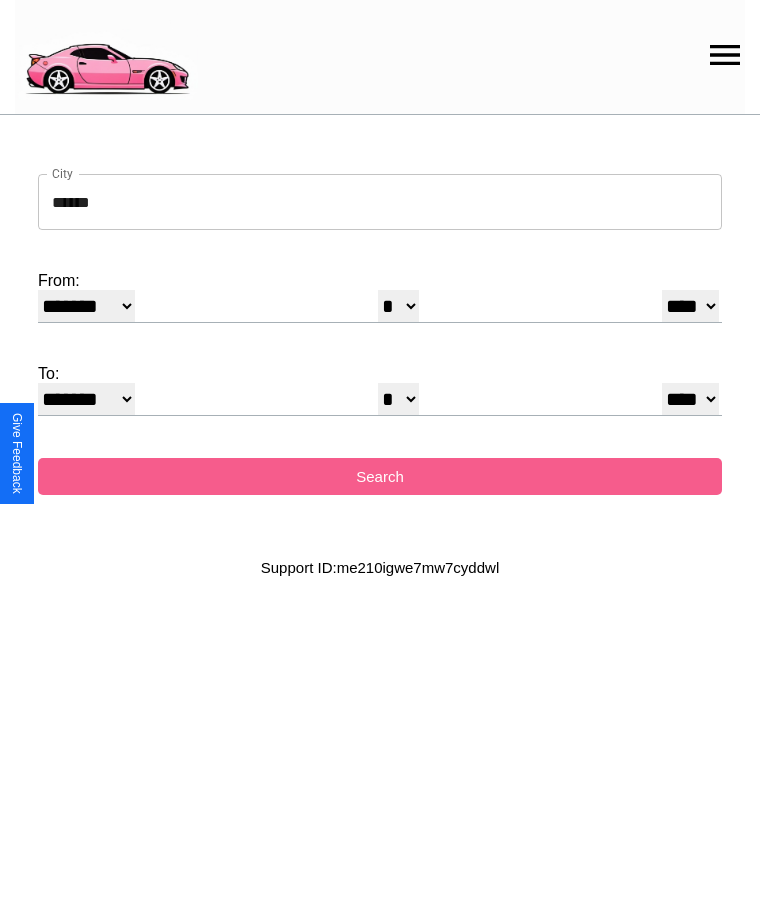 click on "******* ******** ***** ***** *** **** **** ****** ********* ******* ******** ********" at bounding box center [86, 306] 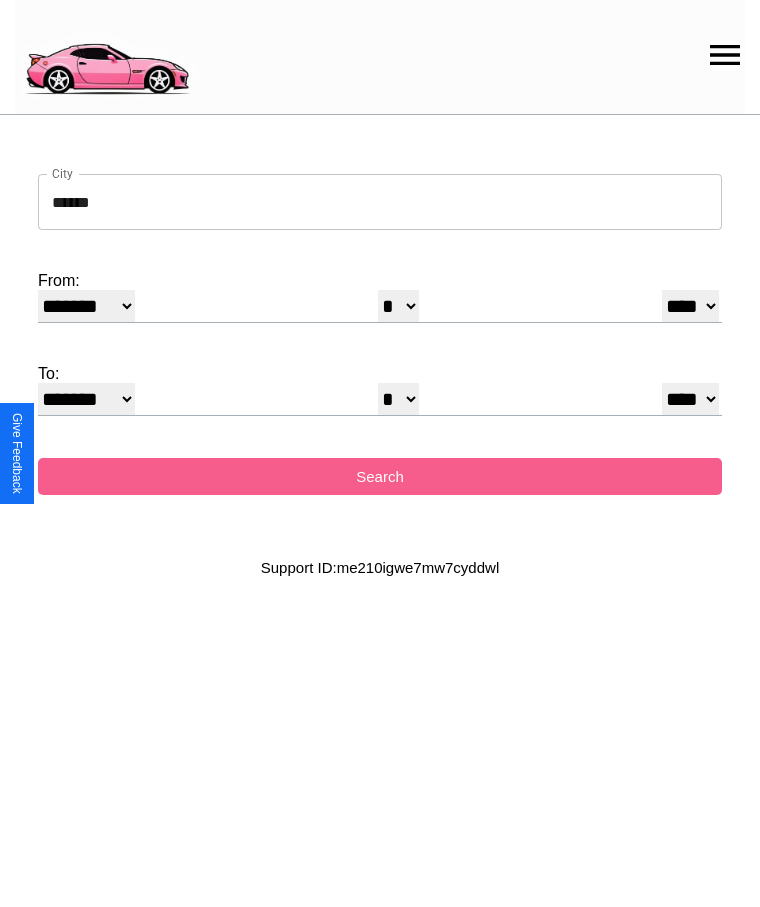 select on "**" 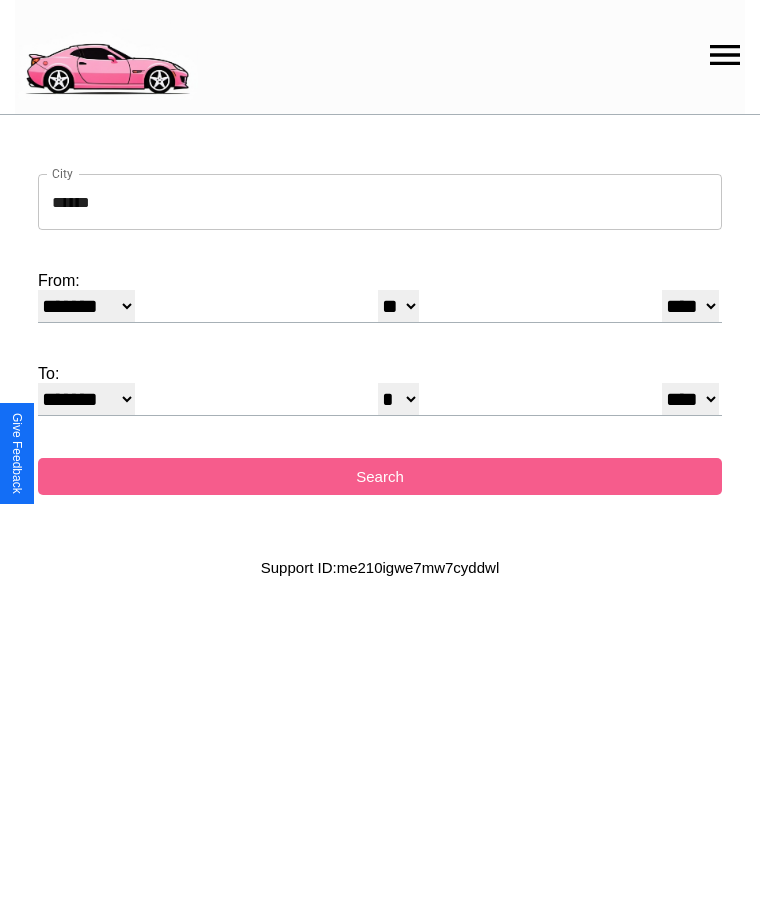 select on "**" 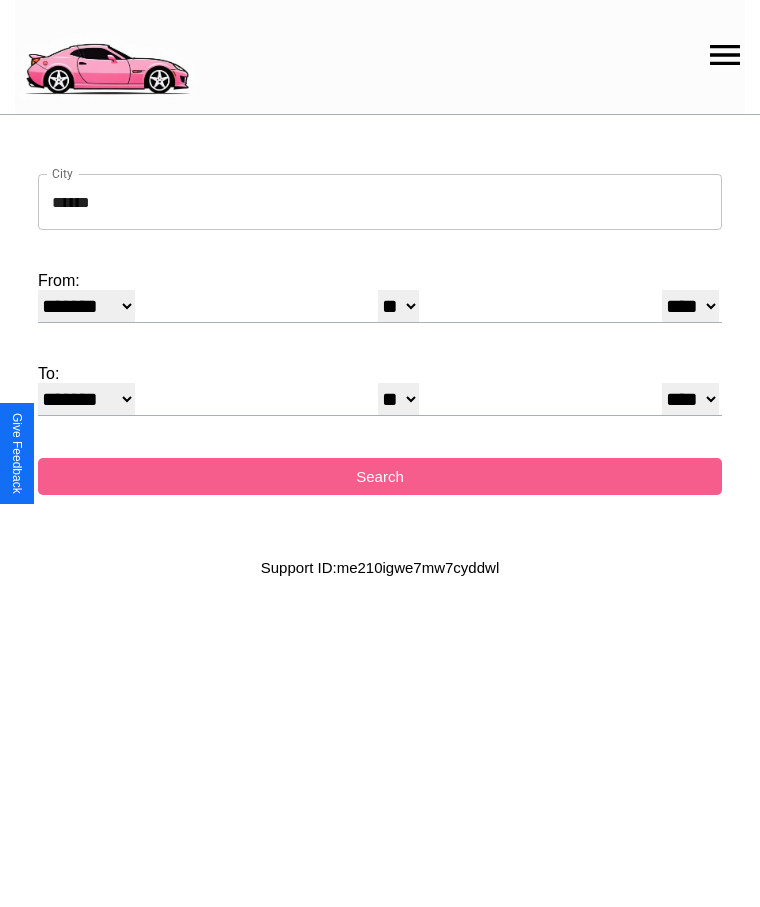 click on "******* ******** ***** ***** *** **** **** ****** ********* ******* ******** ********" at bounding box center [86, 399] 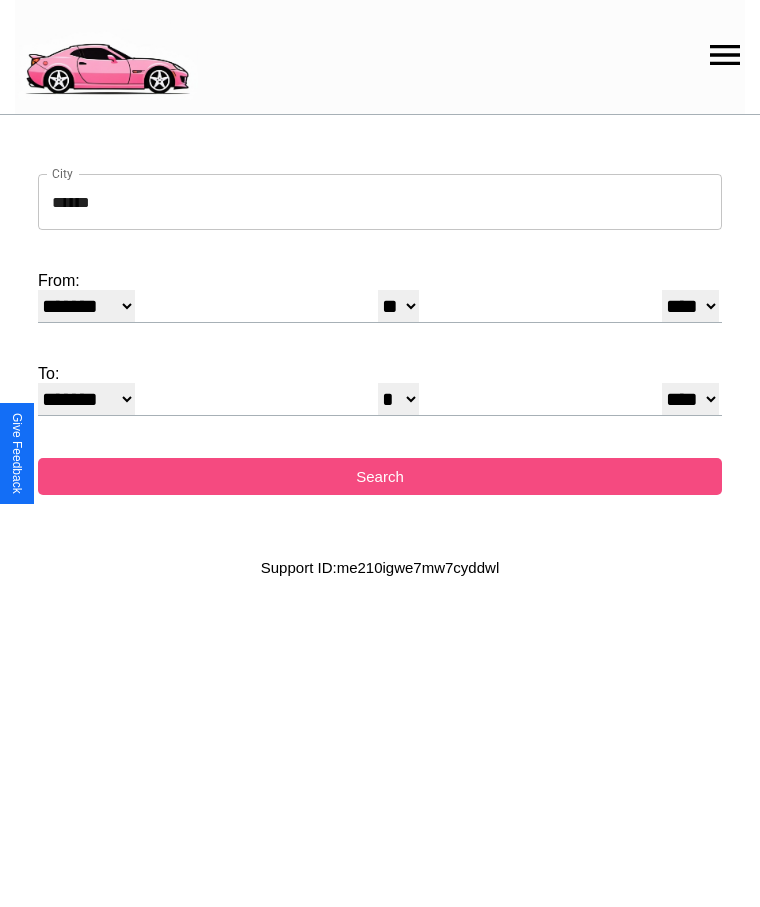 click on "Search" at bounding box center [380, 476] 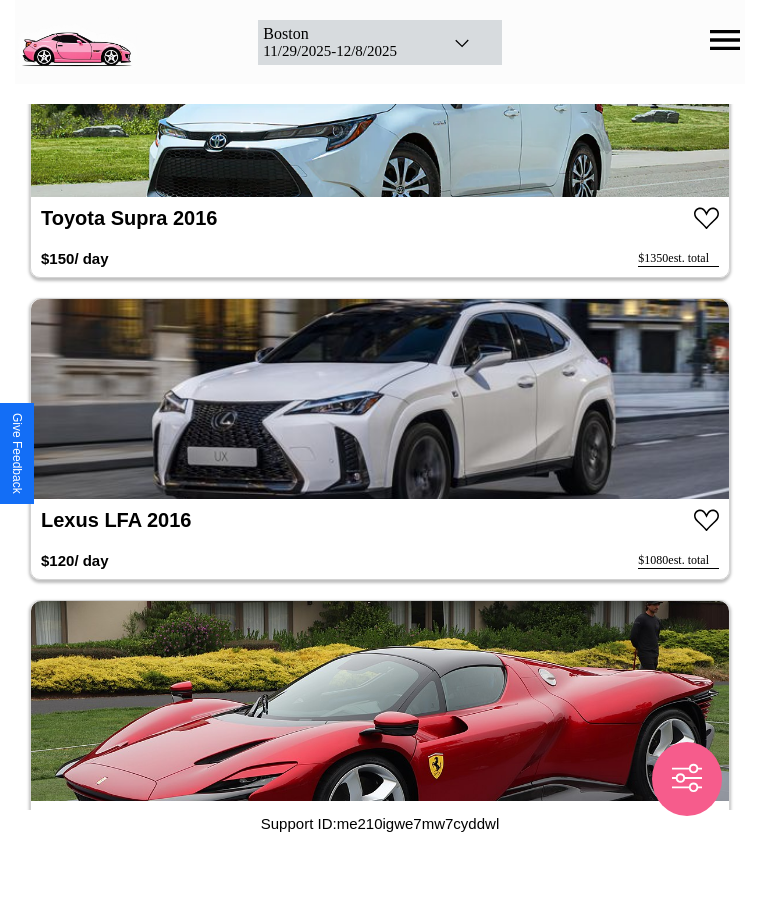 scroll, scrollTop: 5254, scrollLeft: 0, axis: vertical 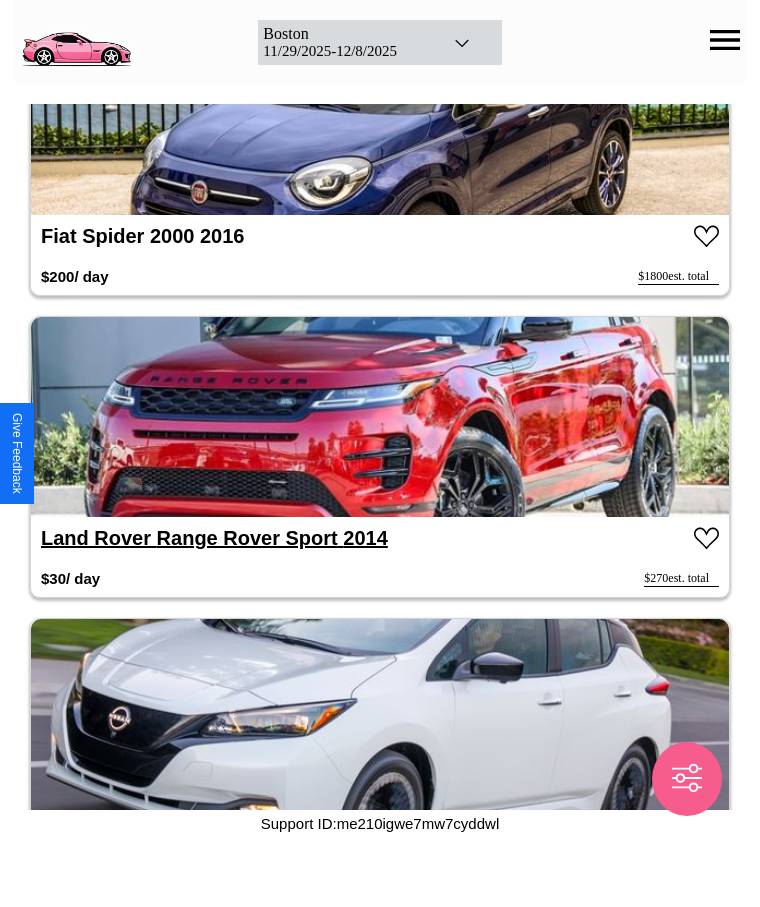 click on "Land Rover   Range Rover Sport   2014" at bounding box center [214, 538] 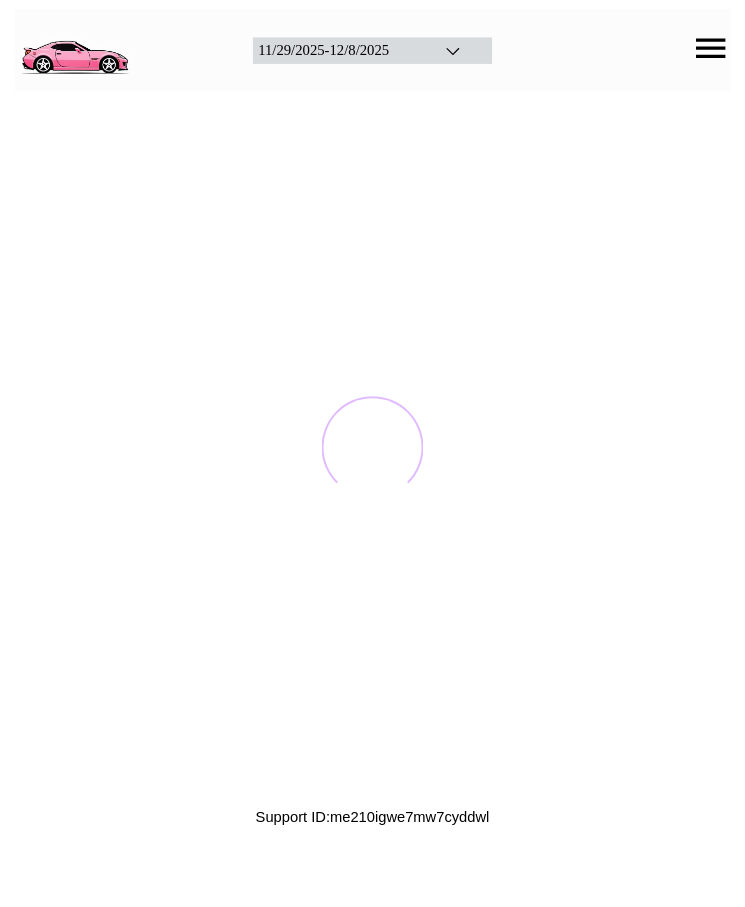 scroll, scrollTop: 0, scrollLeft: 0, axis: both 